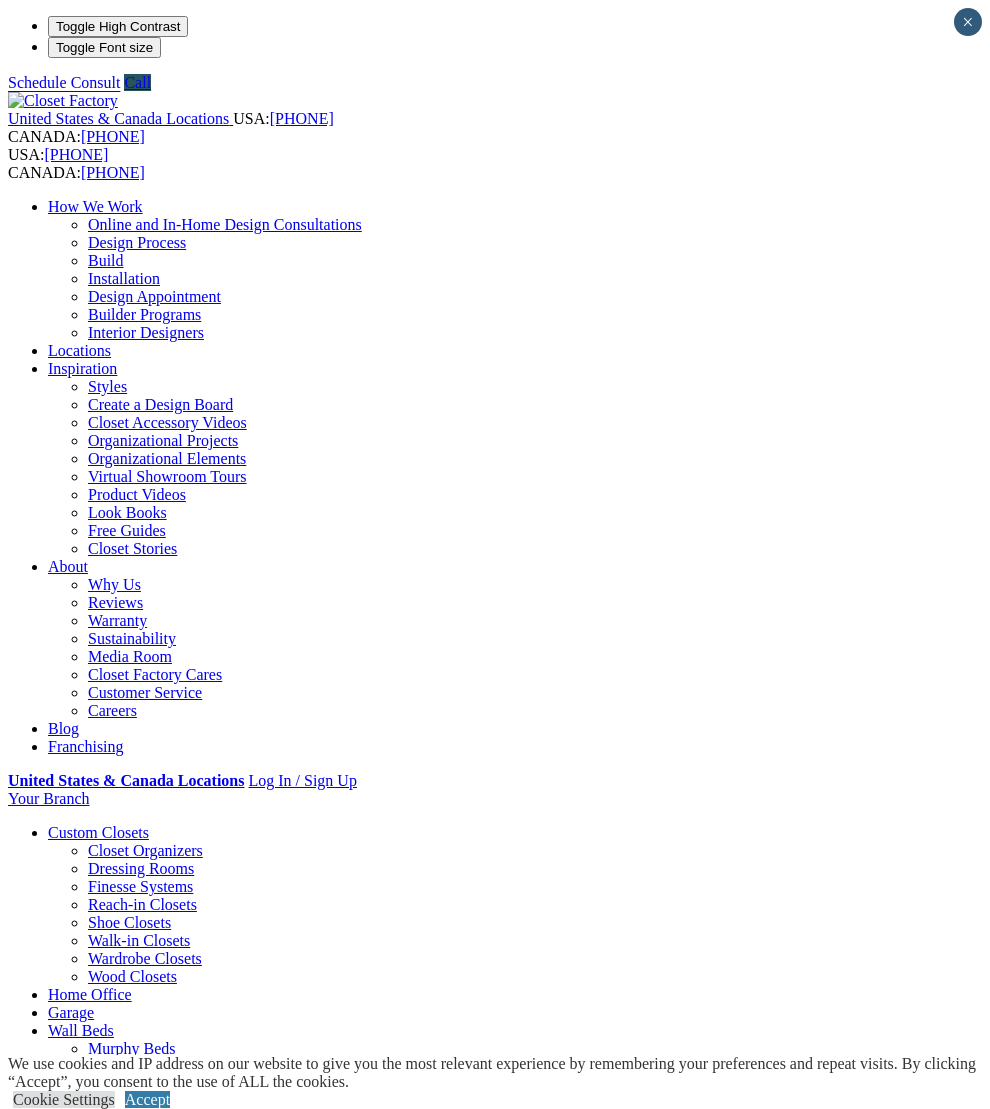 scroll, scrollTop: 0, scrollLeft: 0, axis: both 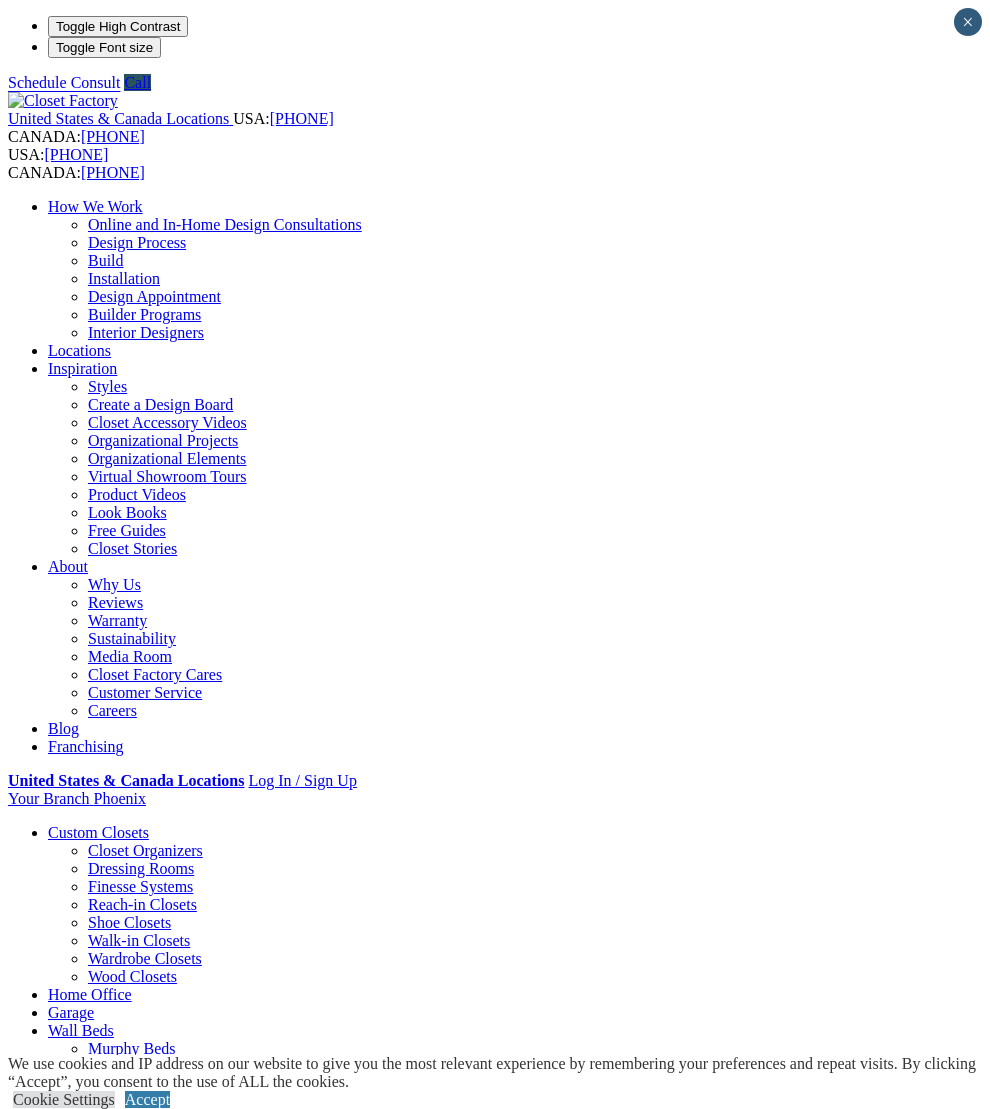 click on "CLOSE (X)" at bounding box center (46, 1853) 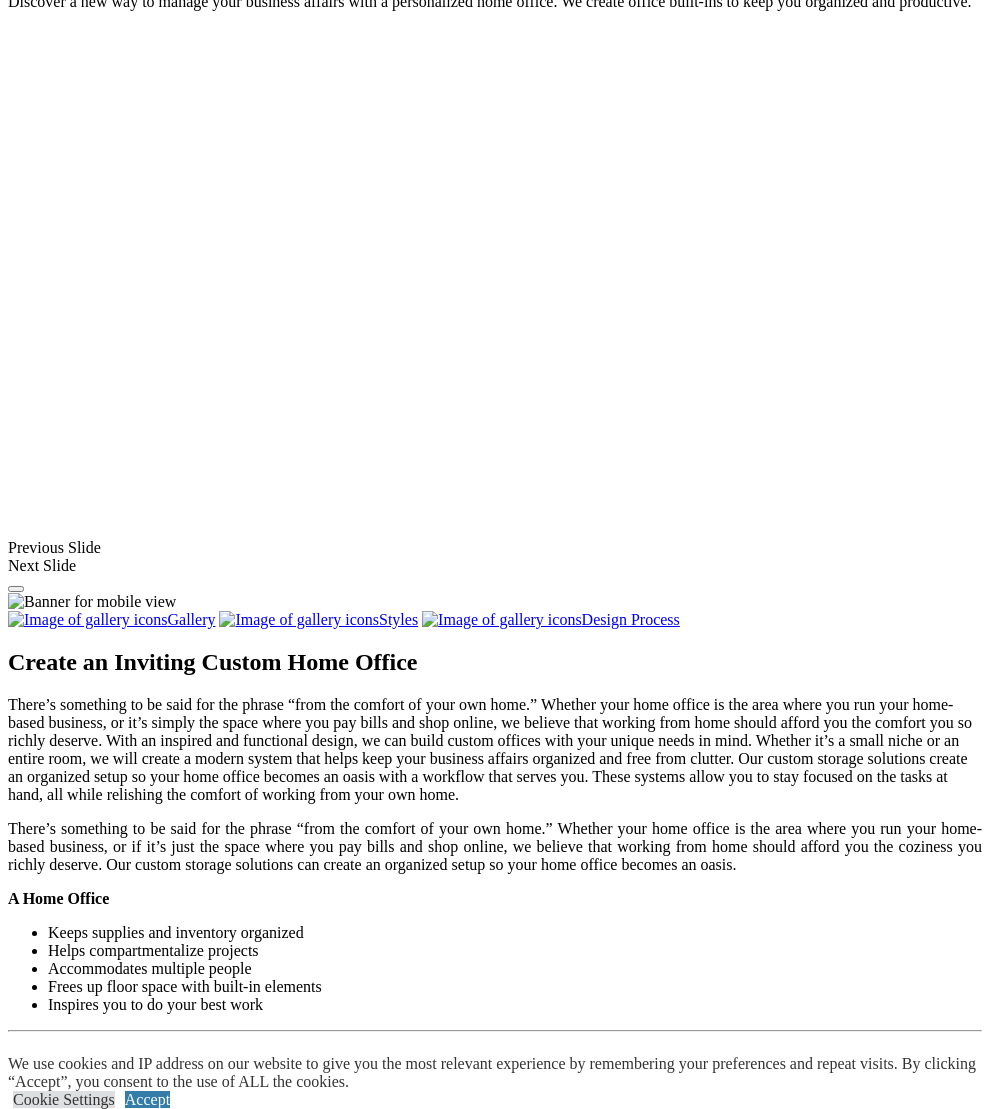 scroll, scrollTop: 1421, scrollLeft: 0, axis: vertical 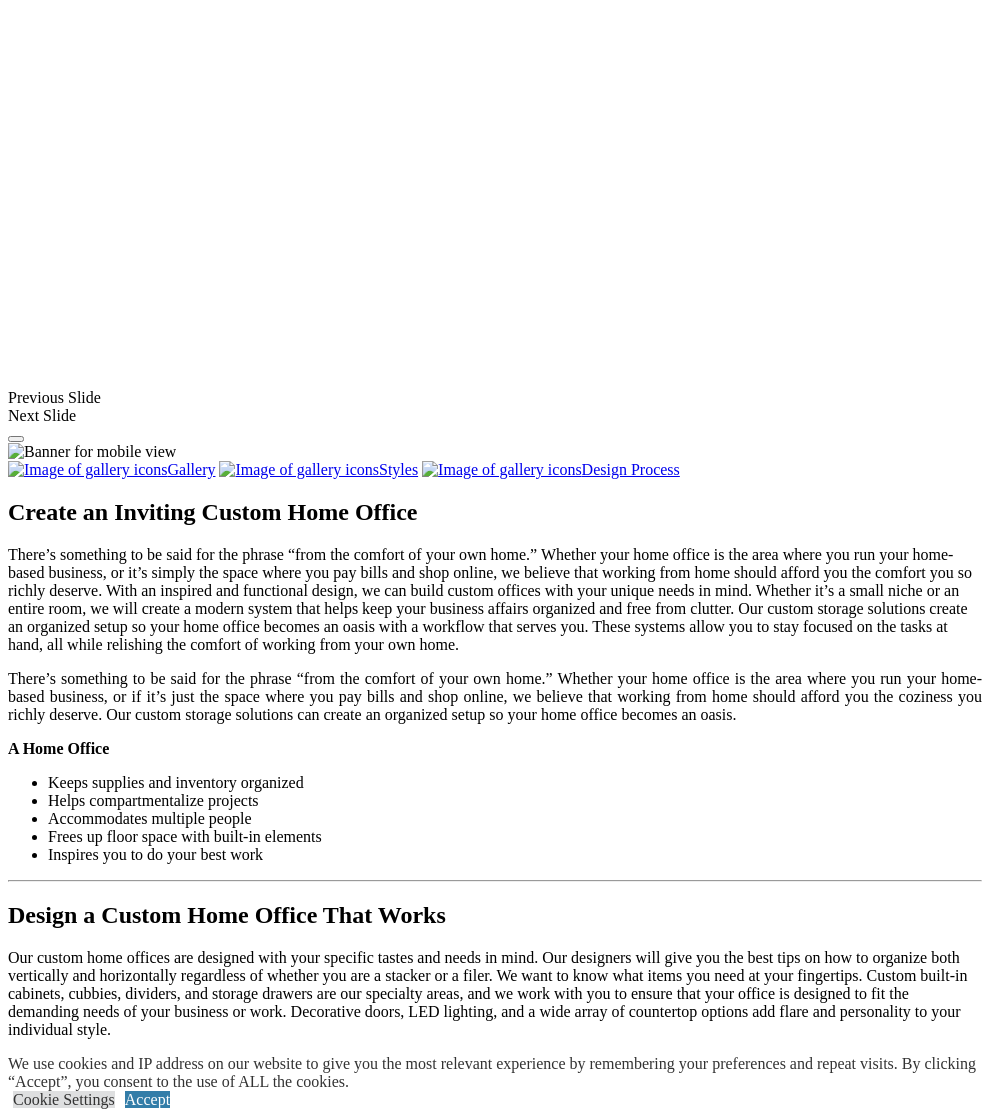 click on "click to like wood home office
Wood Home Office
click to like painted dark gray credenza
Painted Credenza
click to like White credenza with black back and matching desk
White Credenza with black backing and freestanding desk
click to like Black and white office for two
Black and white office
click to like close up farmhouse walnut desk
Farmhouse Desk
click to like Custom painted credenia and wood desk
Farmhouse office built-ins
click to like blue painted credenza
Blue Credenza
click to like Multi station home office room
Credenza and Home Office
click to like modern teens custom home offcie with unique wall paper
White Home office with Pattern Wall Paper
click to like trditional brown custom duo home office
Traditional Home Office
click to like ultr modern home office in painted wood and glass" at bounding box center (495, 1878) 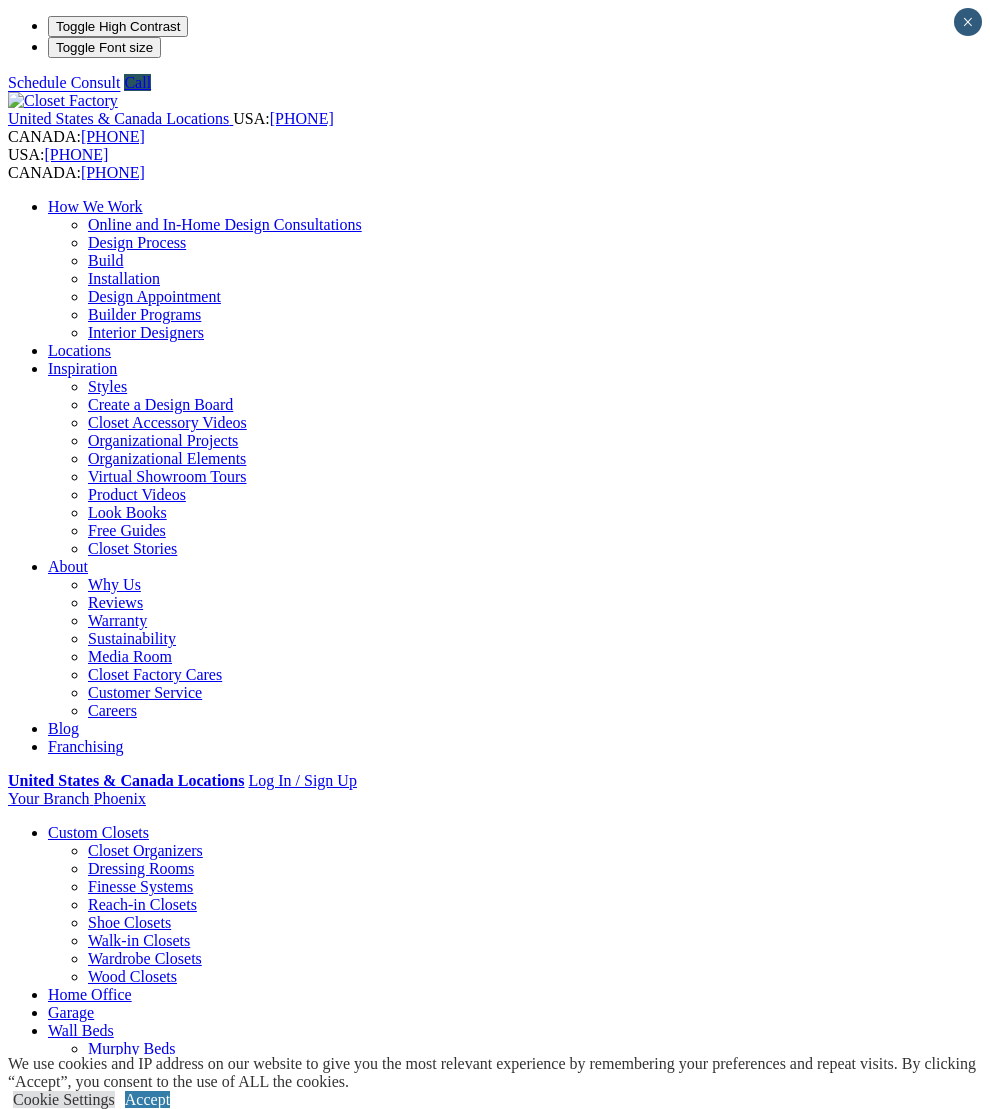scroll, scrollTop: 0, scrollLeft: 0, axis: both 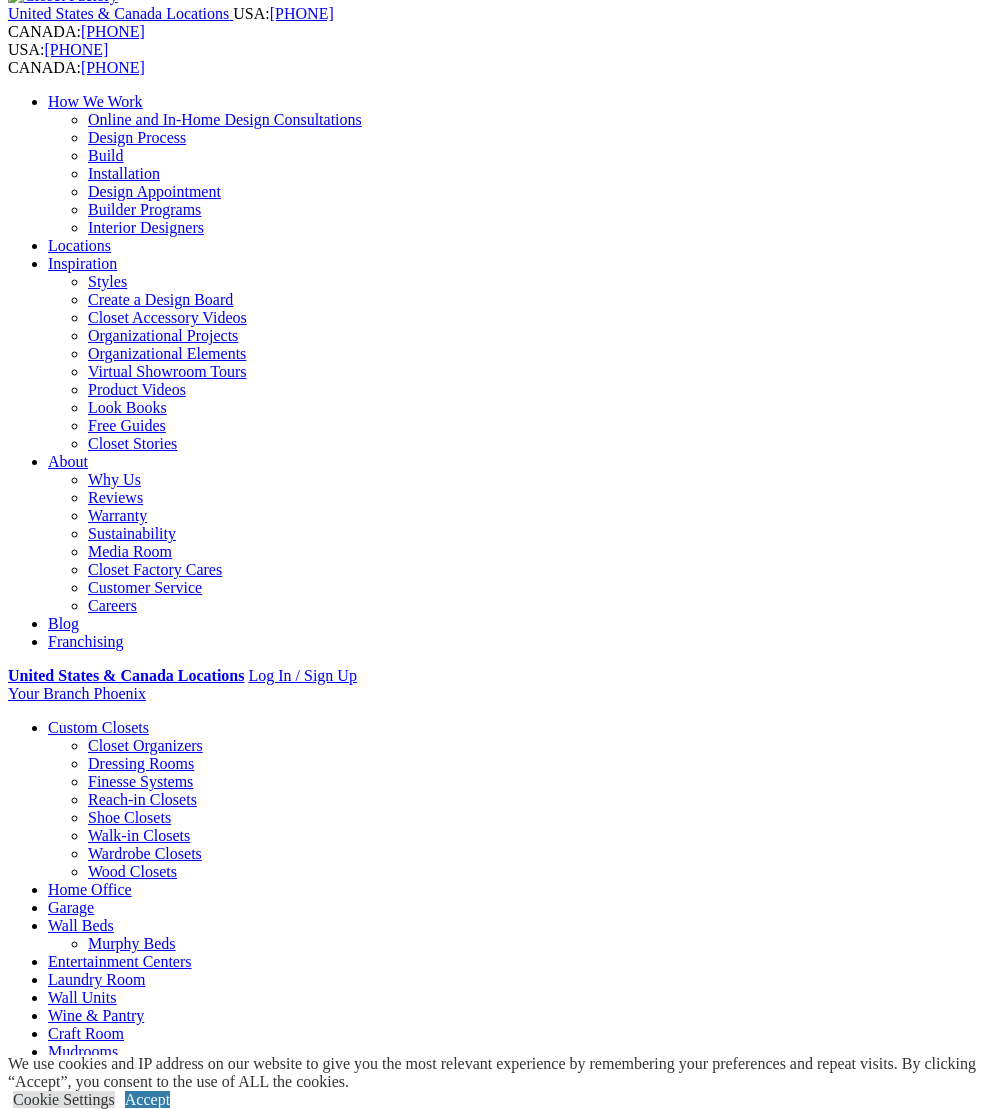 click on "Toggle Font size" at bounding box center [104, -58] 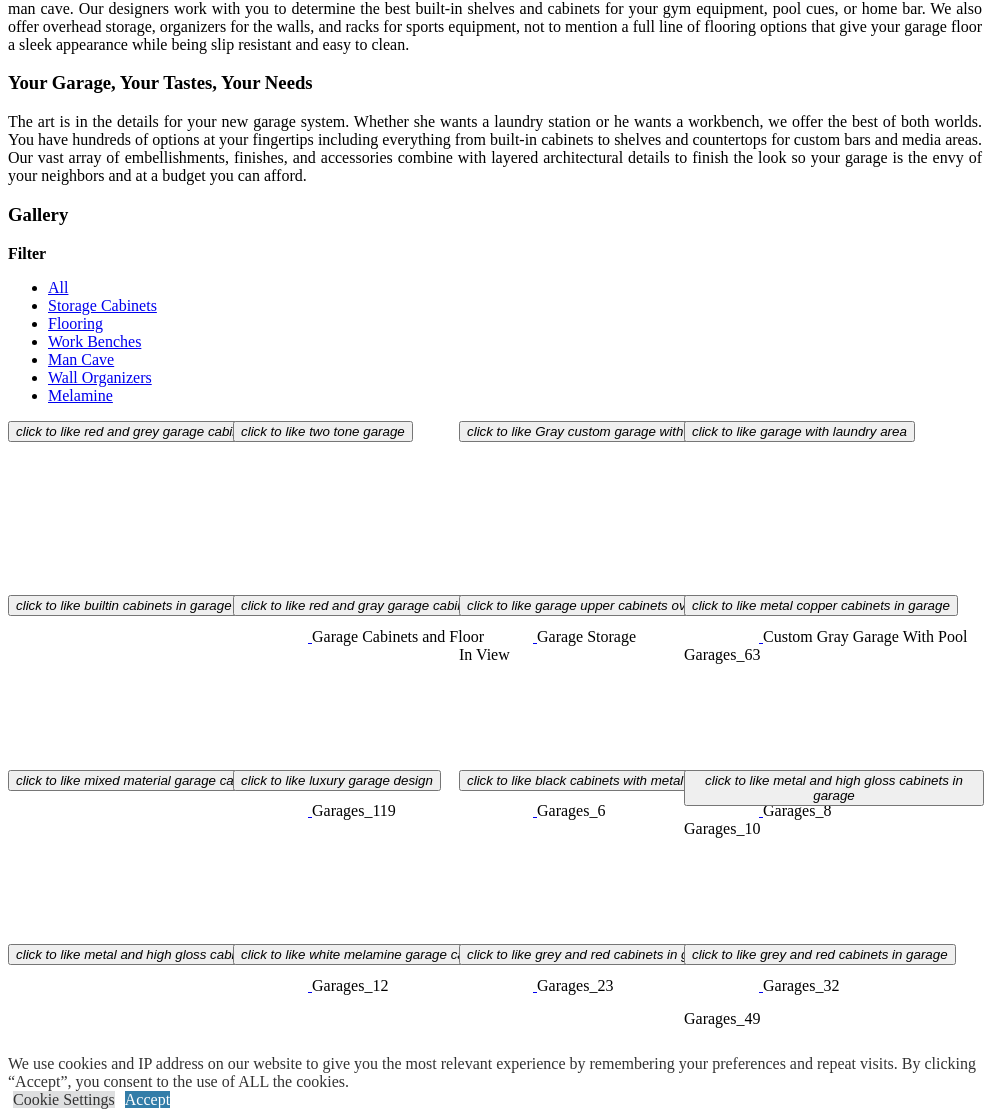 scroll, scrollTop: 2520, scrollLeft: 0, axis: vertical 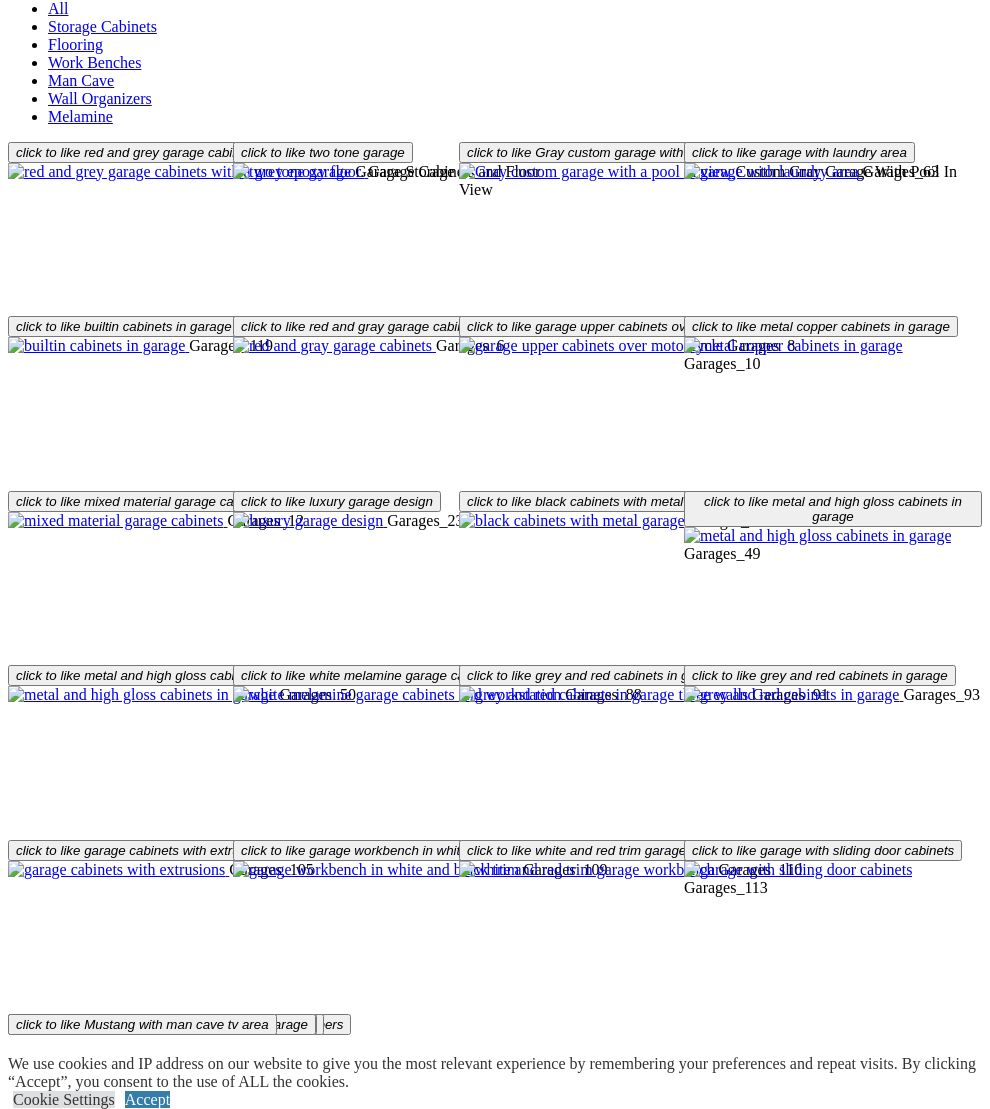 click on "click to like red and grey garage cabinets with a grey epoxy floor.
Garage Cabinets and Floor
click to like two tone garage
Garage Storage
click to like Gray custom garage with a pool in view
Custom Gray Garage With Pool In View
click to like garage with laundry area
Garages_63
click to like builtin cabinets in garage
Garages_119
click to like red and gray garage cabinets
Garages_6
click to like garage upper cabinets over motorcycle
Garages_8
click to like metal copper cabinets in garage
Garages_10
click to like mixed material garage cabinets
Garages_12
click to like luxury garage design
Garages_23
click to like black cabinets with metal garage
Garages_32
click to like metal and high gloss cabinets in garage
Garages_49
Garages_50" at bounding box center [495, 578] 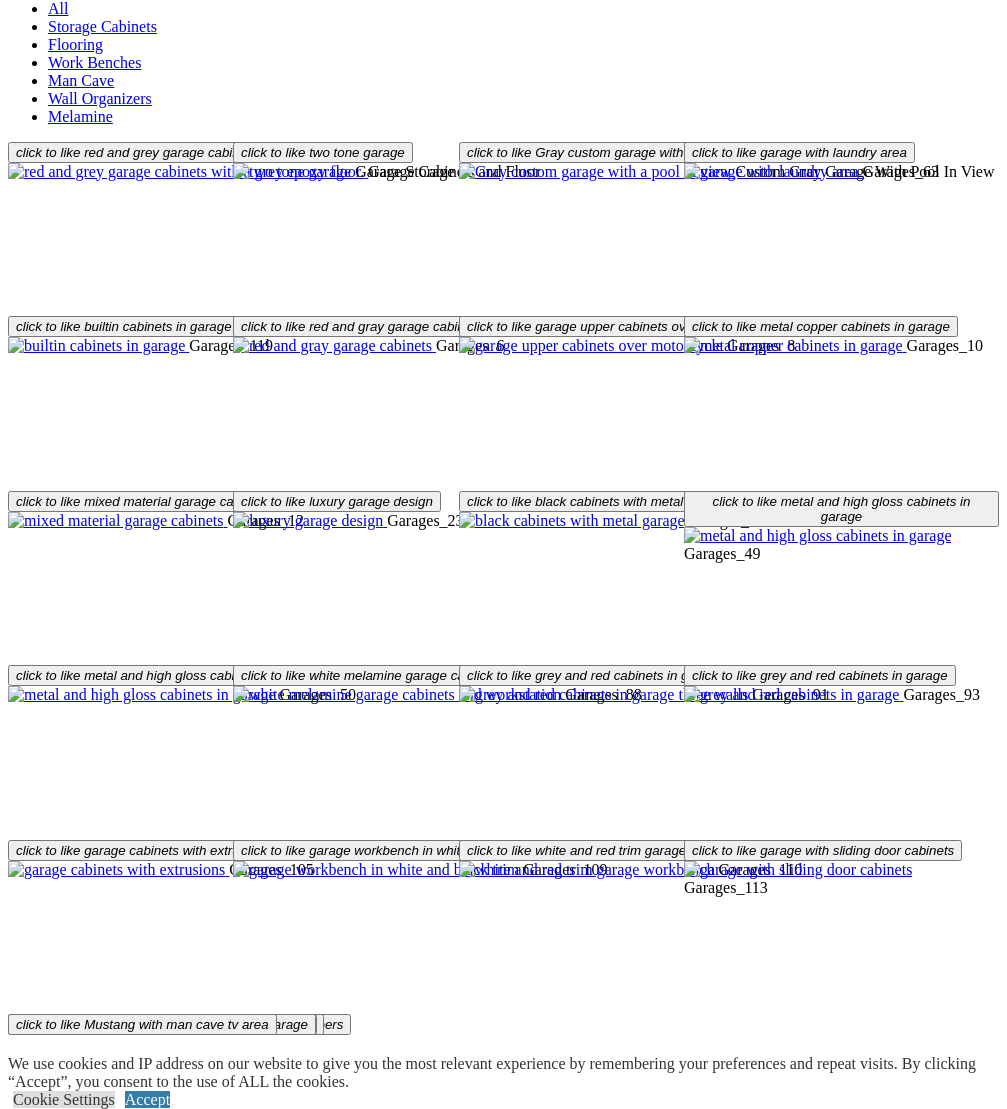 click at bounding box center (8, 32881) 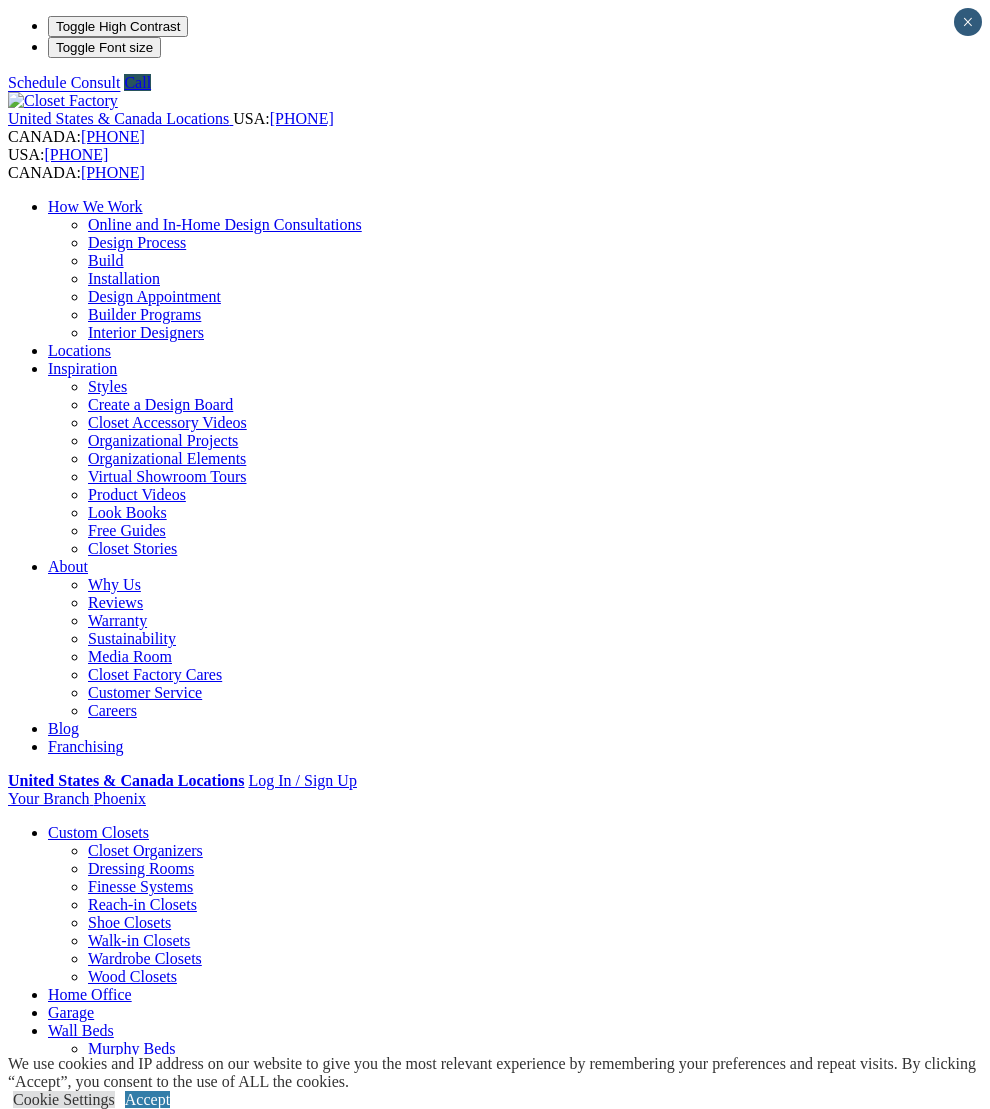 scroll, scrollTop: 0, scrollLeft: 0, axis: both 